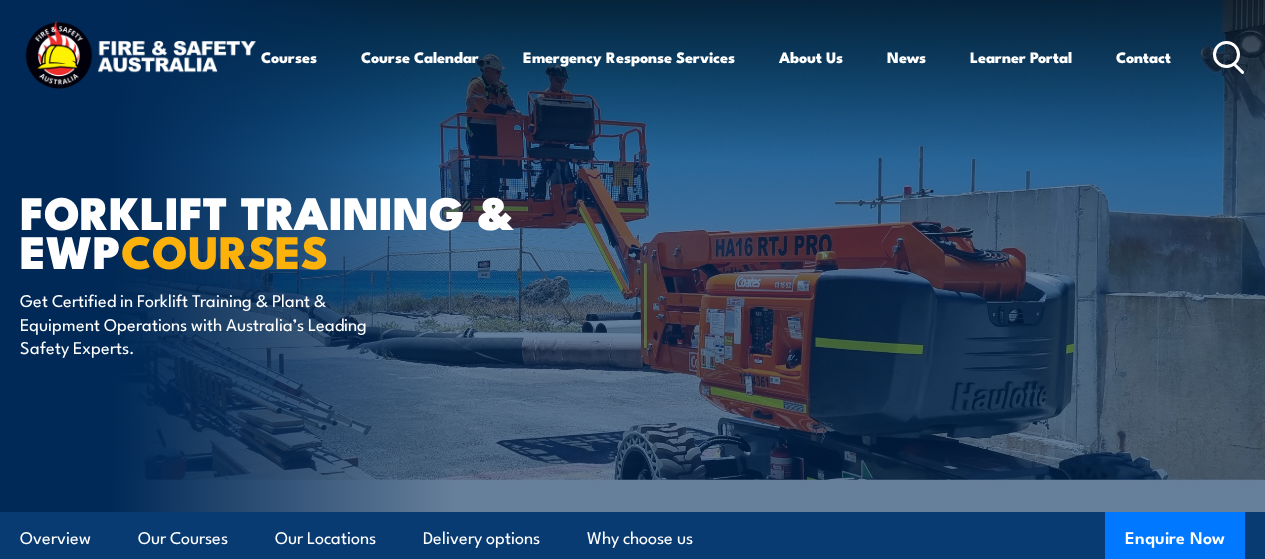 scroll, scrollTop: 0, scrollLeft: 0, axis: both 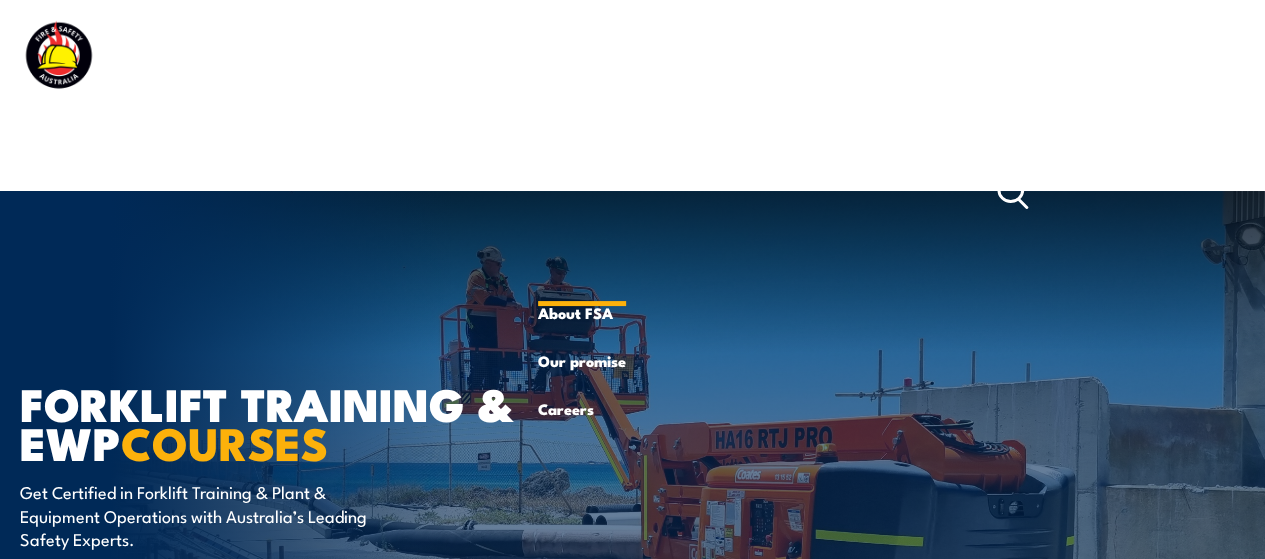 click on "About Us
About FSA
Our promise
Careers" at bounding box center [582, 193] 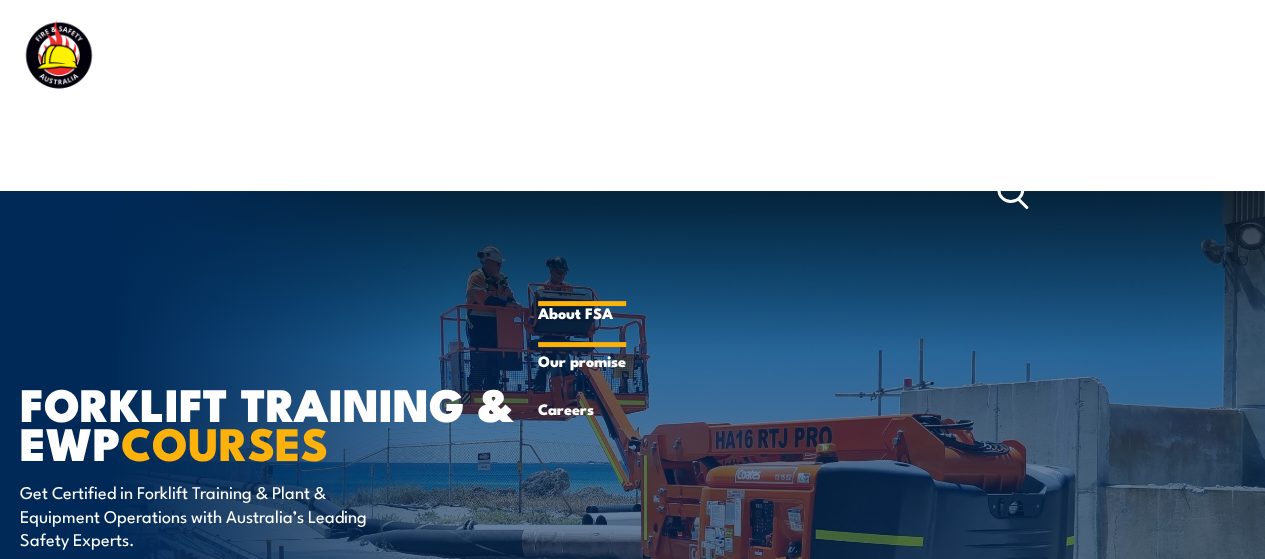 click on "About FSA" at bounding box center (582, 313) 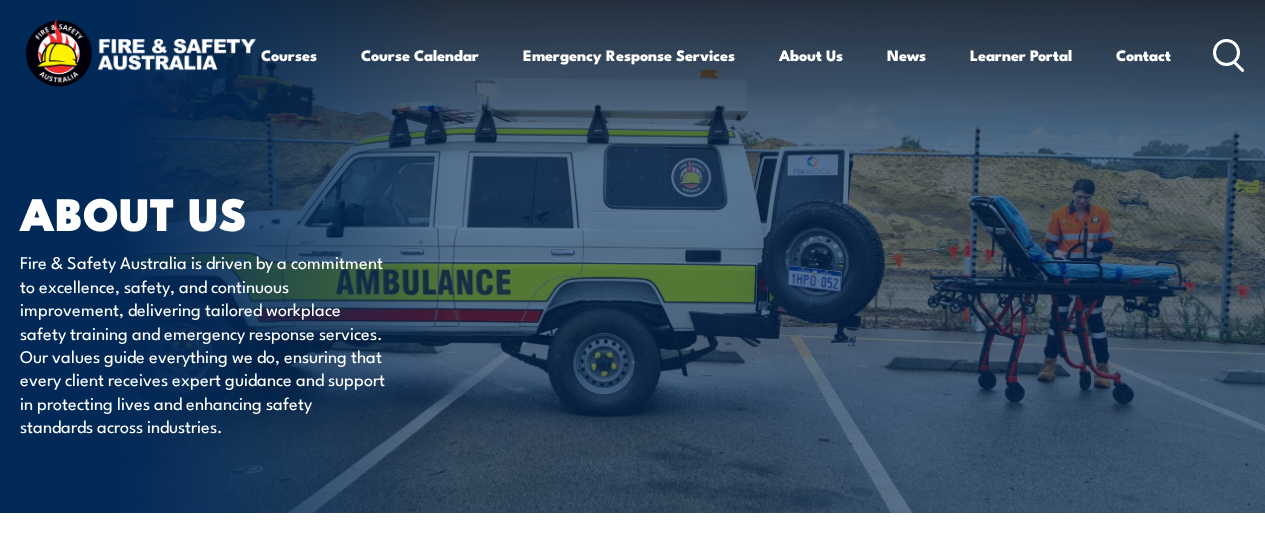 scroll, scrollTop: 0, scrollLeft: 0, axis: both 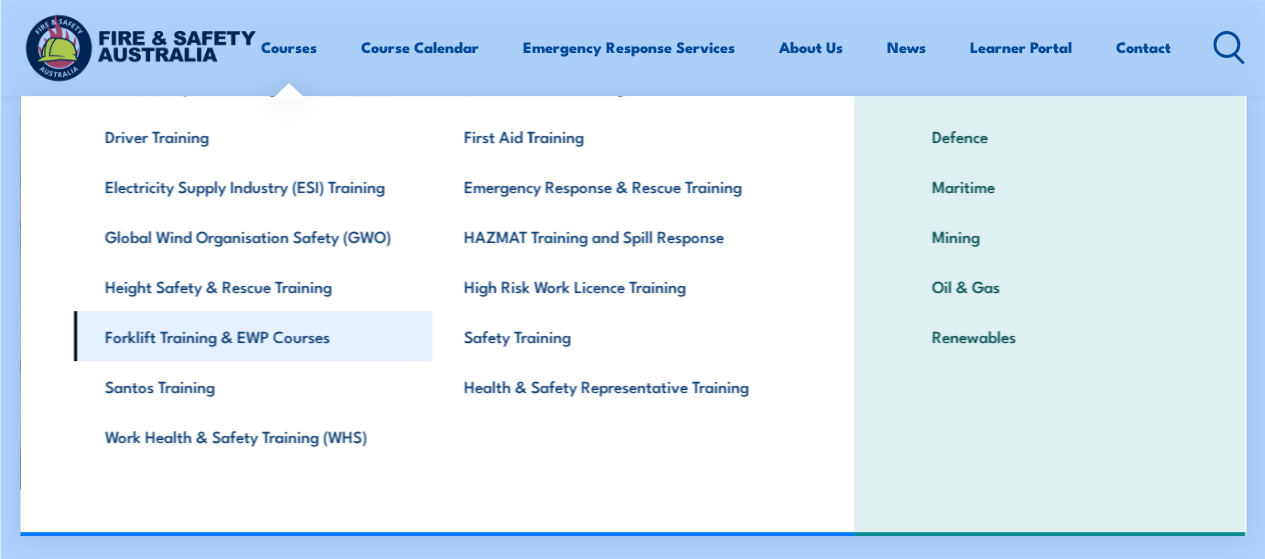 click on "Forklift Training & EWP Courses" at bounding box center (252, 336) 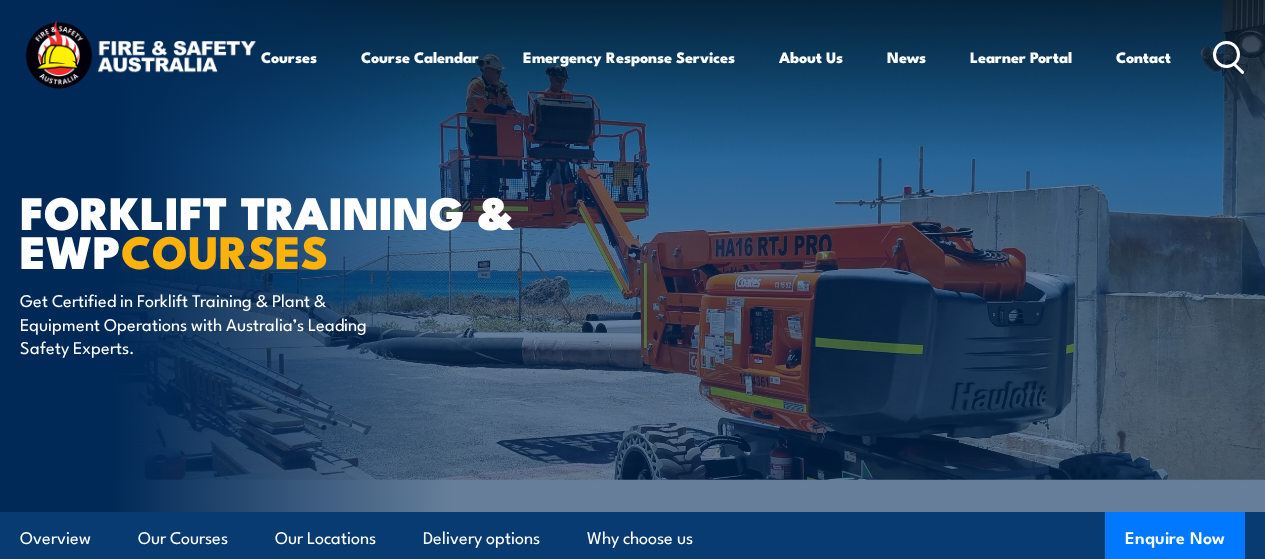 scroll, scrollTop: 0, scrollLeft: 0, axis: both 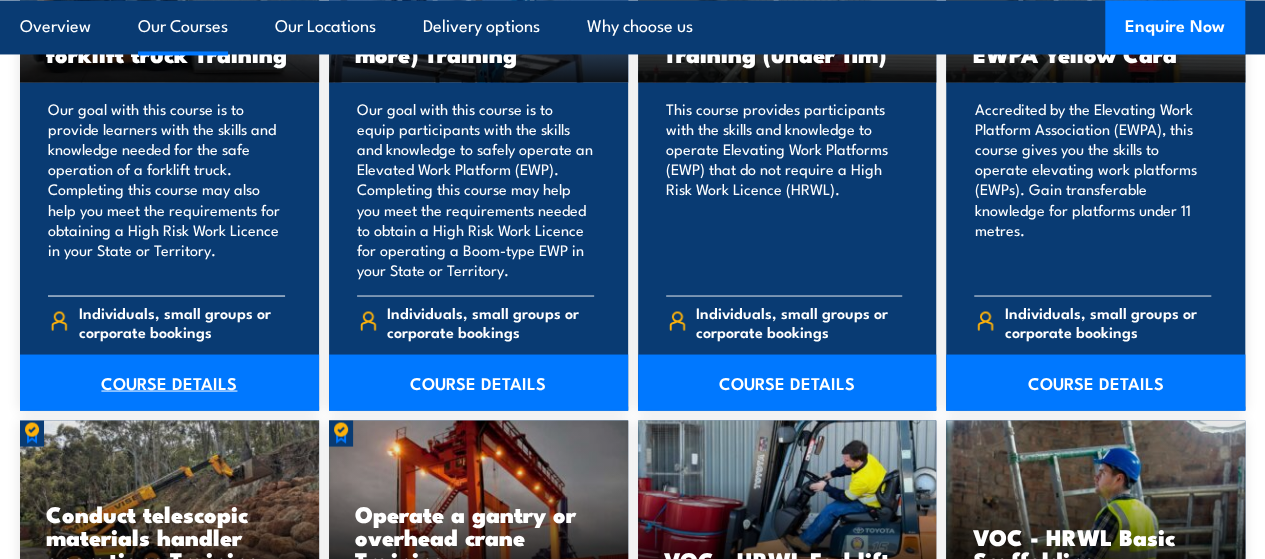 click on "COURSE DETAILS" at bounding box center (169, 382) 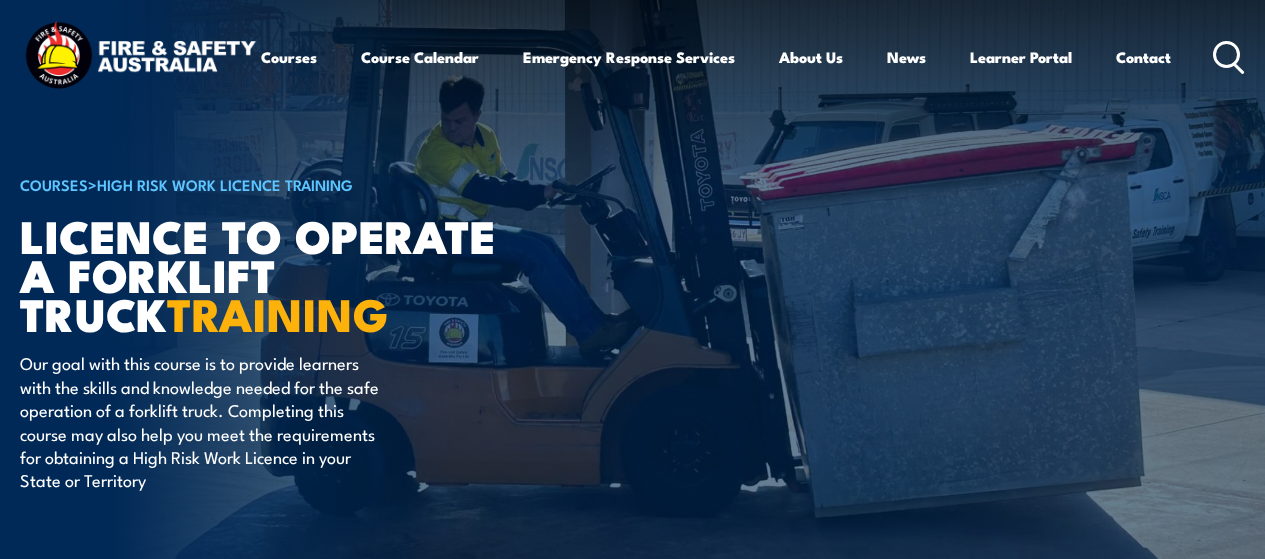 scroll, scrollTop: 0, scrollLeft: 0, axis: both 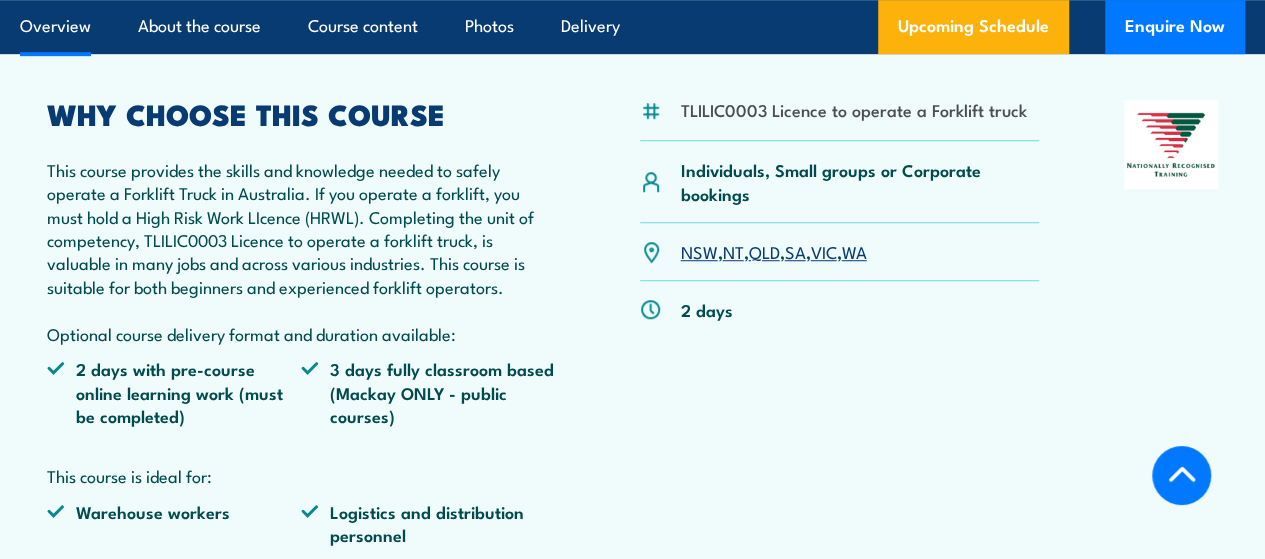 click on "SA" at bounding box center [795, 251] 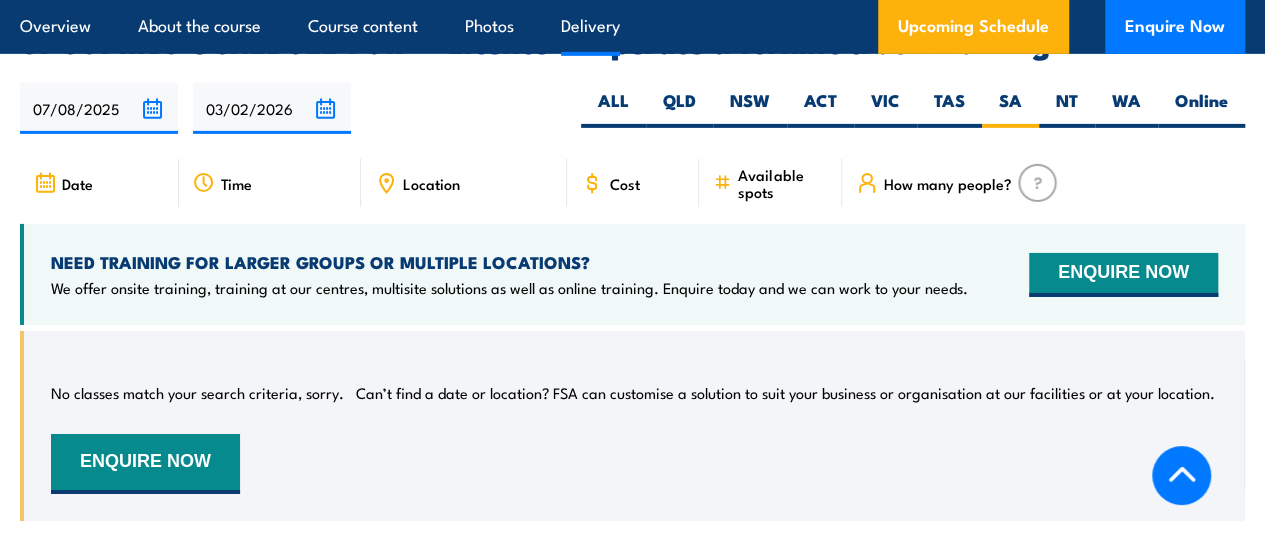 scroll, scrollTop: 0, scrollLeft: 0, axis: both 